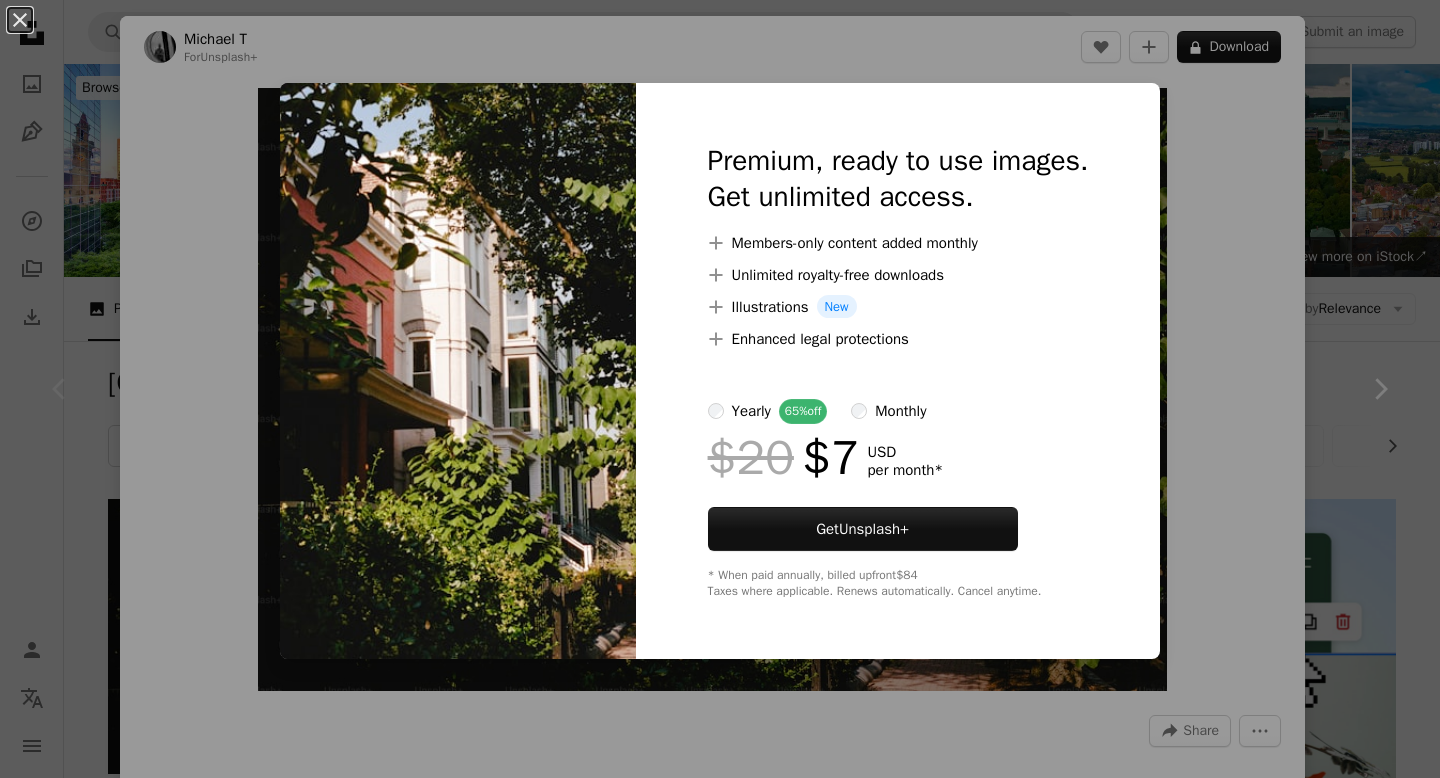 scroll, scrollTop: 156, scrollLeft: 0, axis: vertical 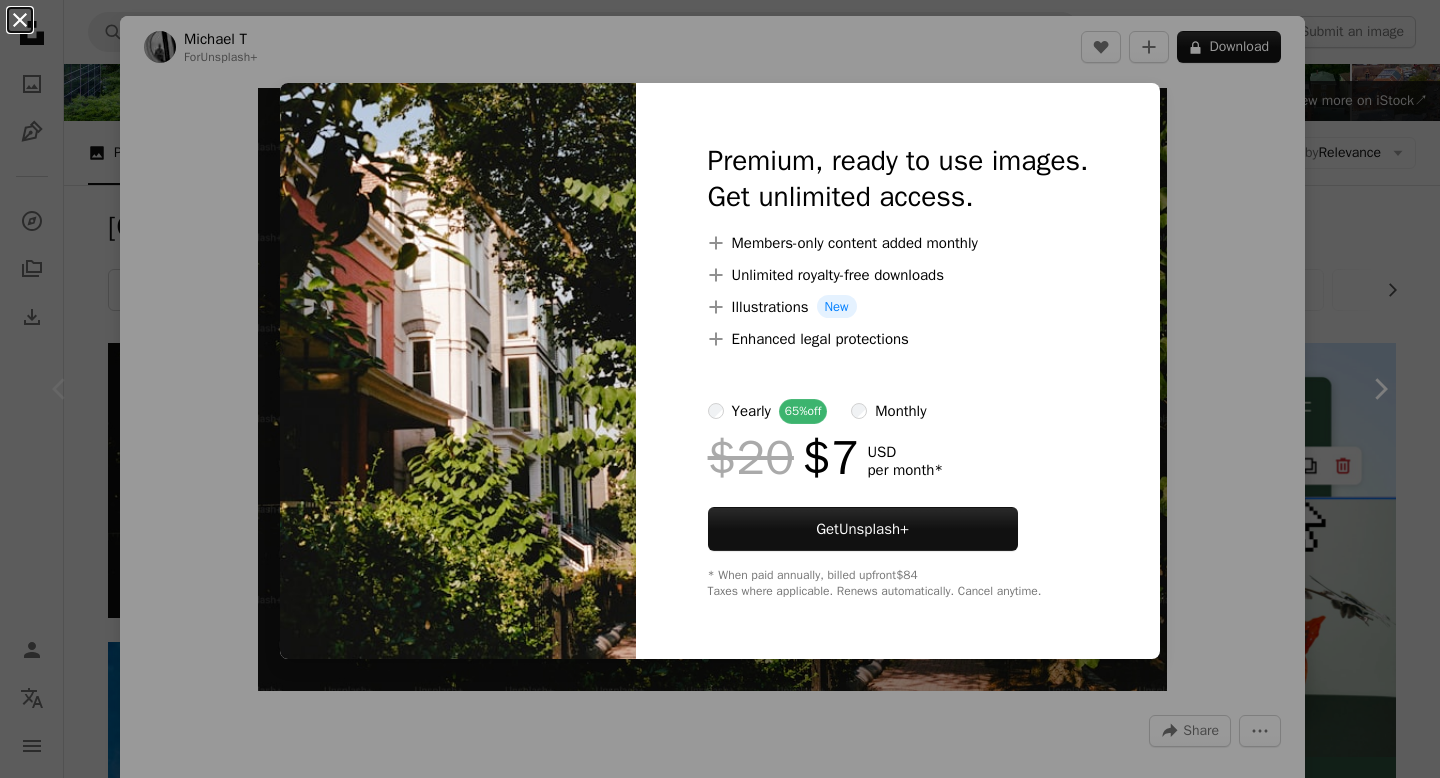 click on "An X shape" at bounding box center (20, 20) 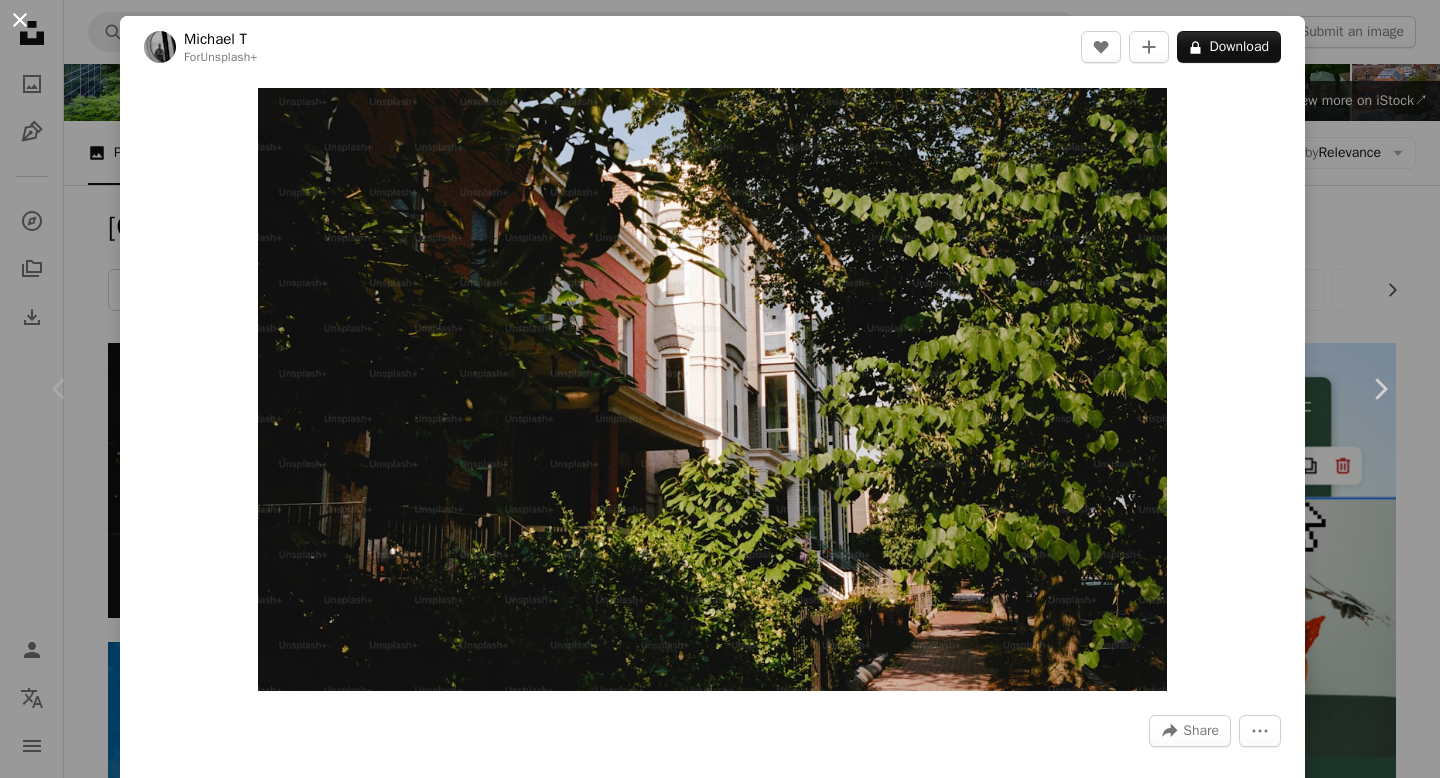 click on "An X shape" at bounding box center [20, 20] 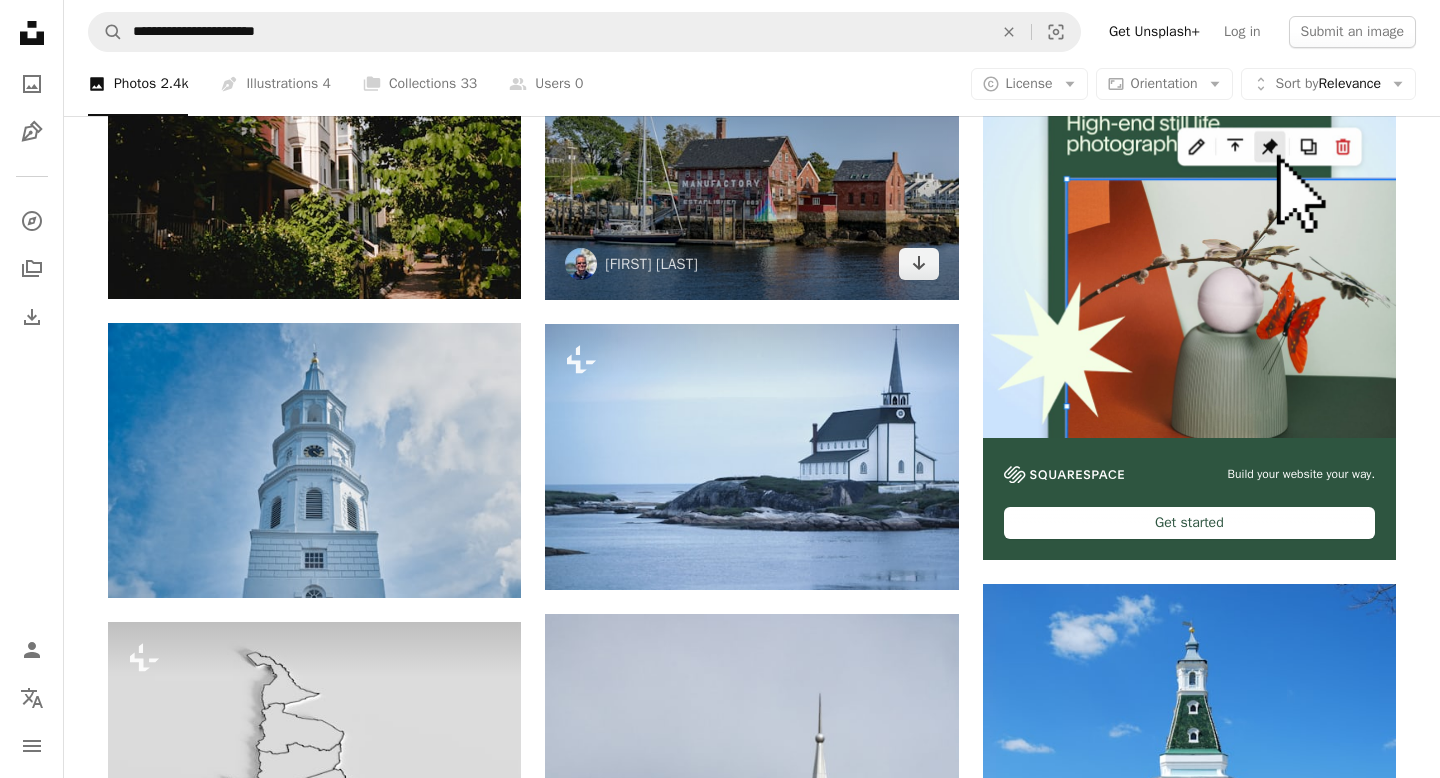 scroll, scrollTop: 0, scrollLeft: 0, axis: both 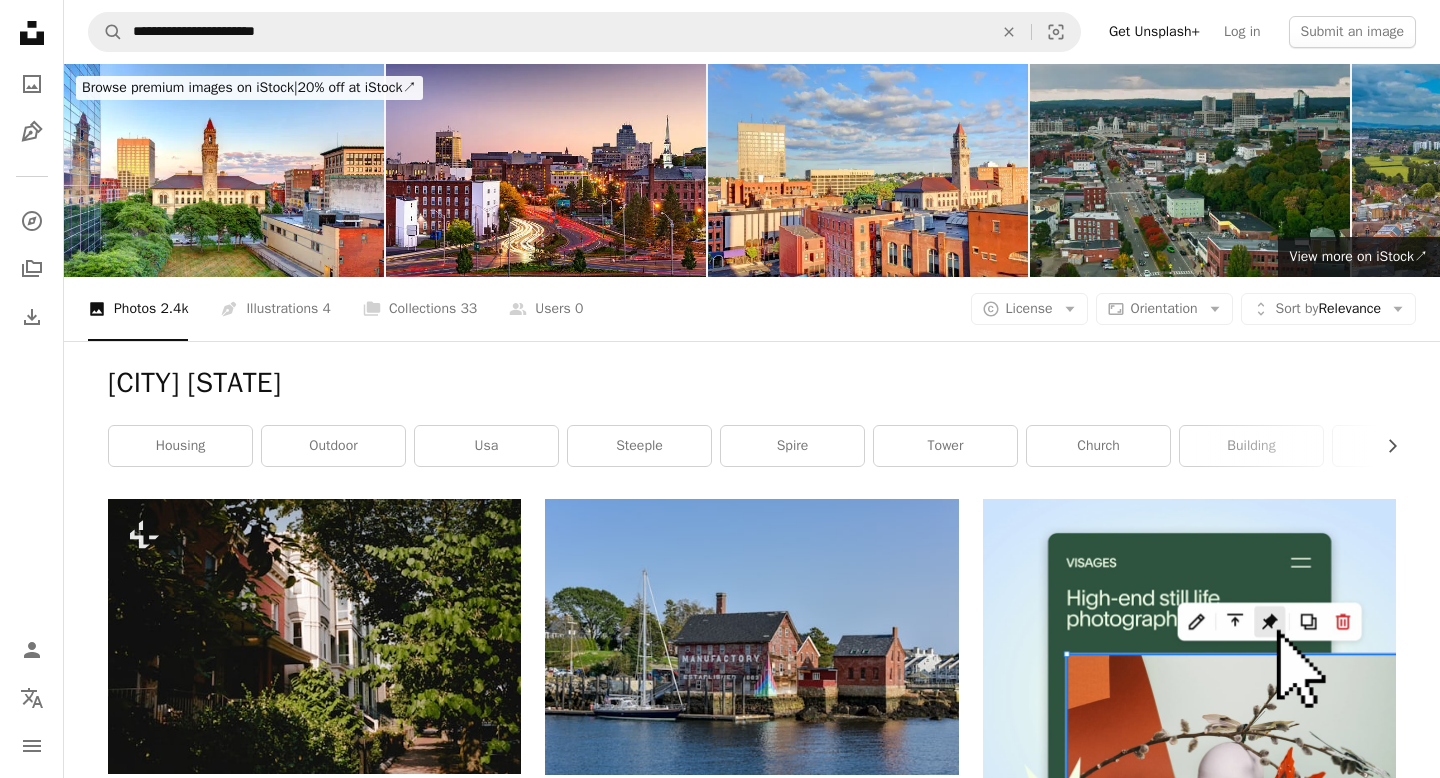 click on "[CITY] [STATE] Chevron right housing outdoor usa steeple spire tower church building car vehicle automobile nature" at bounding box center [752, 420] 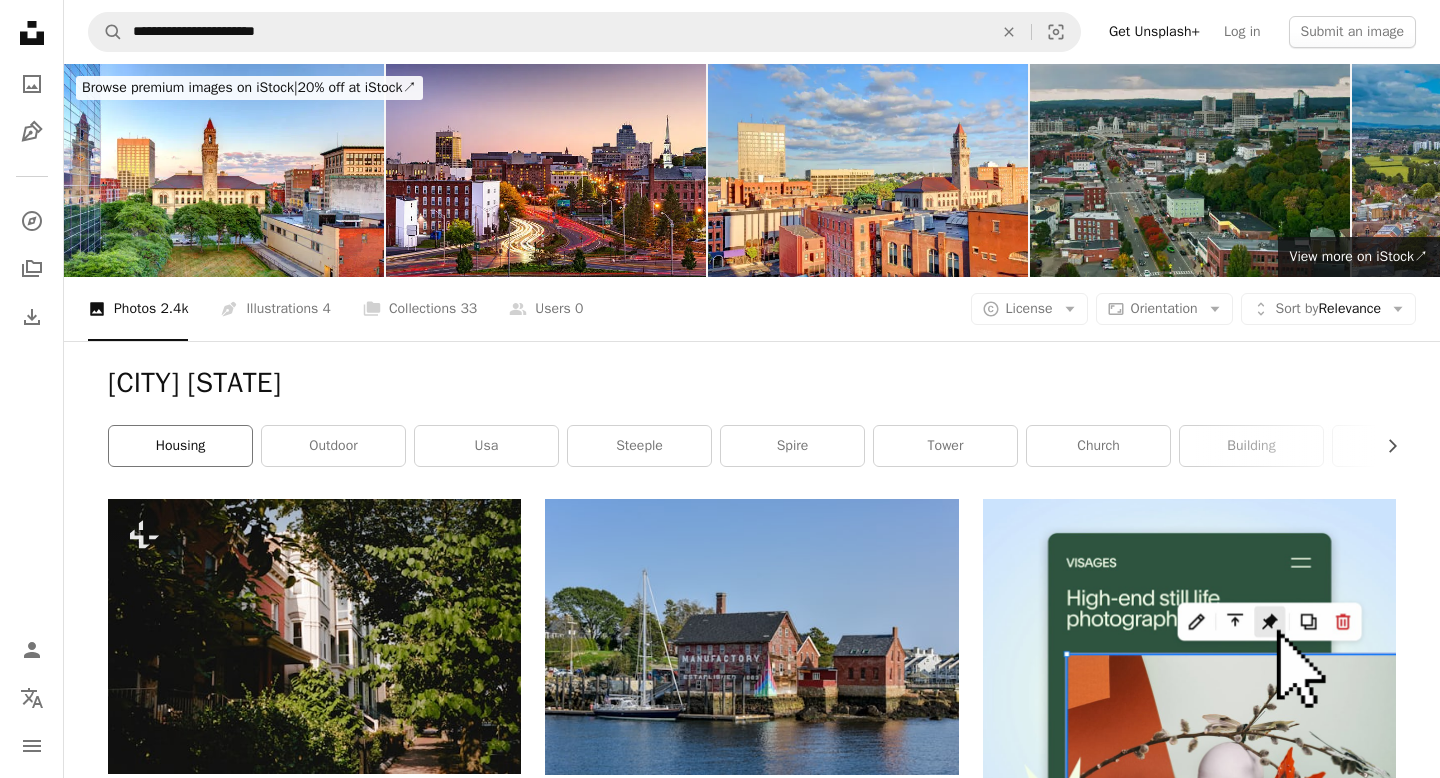 click on "housing" at bounding box center [180, 446] 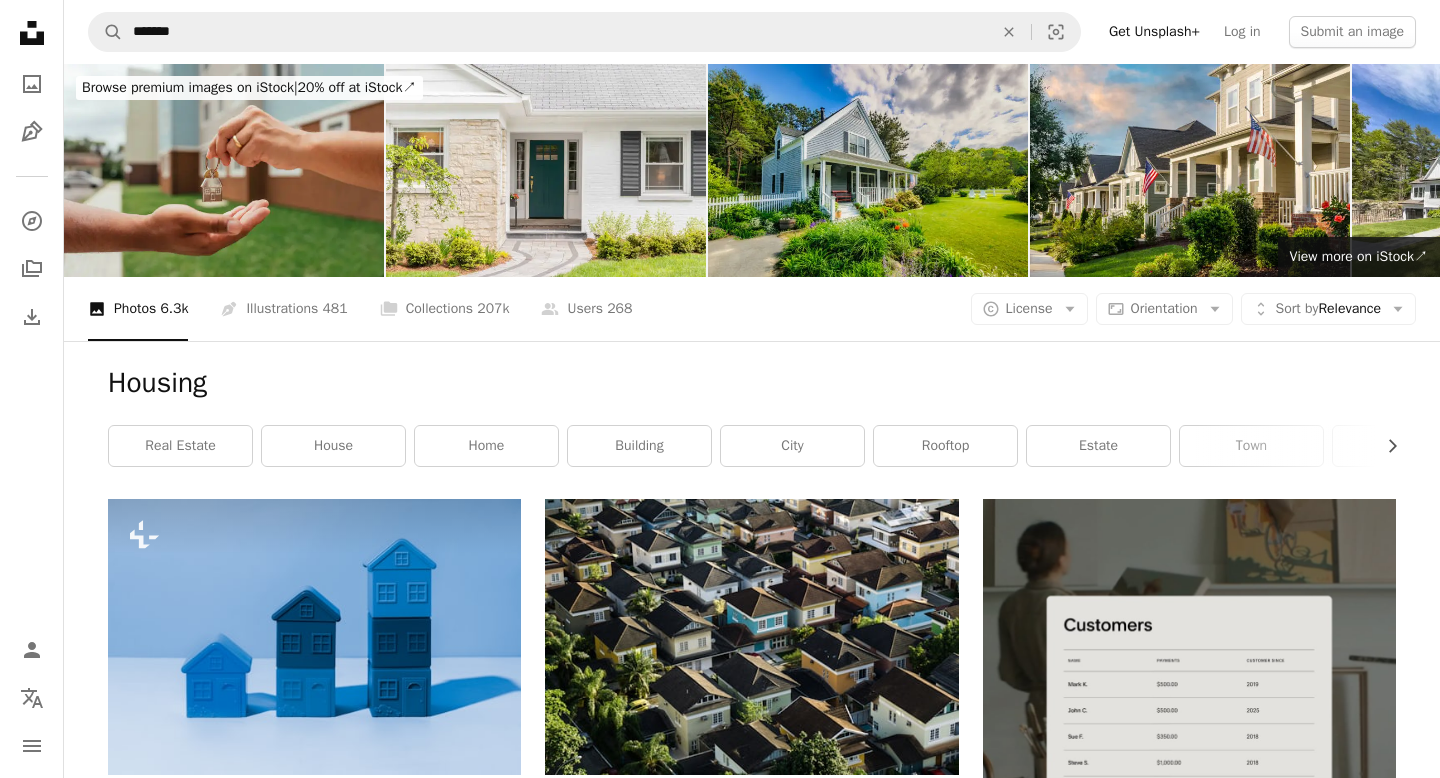 scroll, scrollTop: 389, scrollLeft: 0, axis: vertical 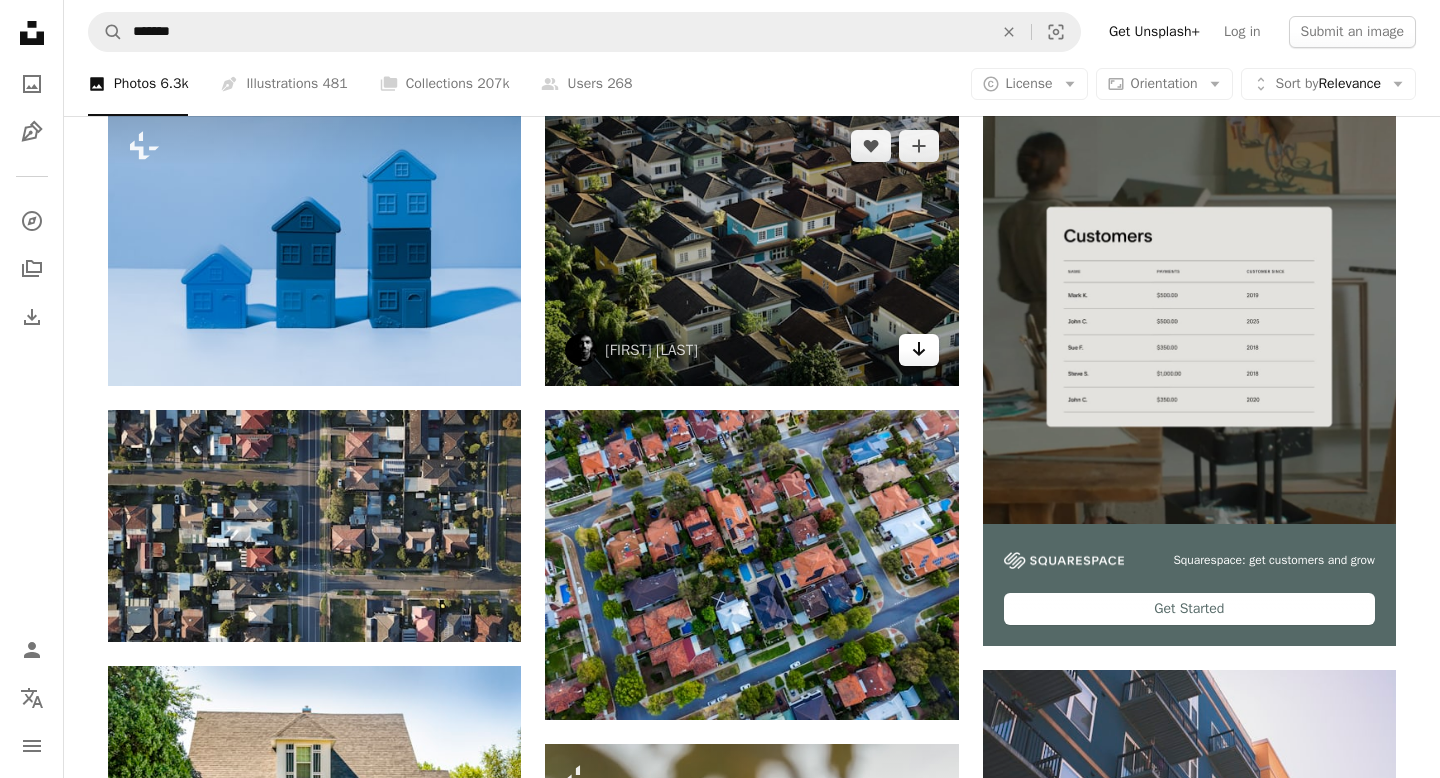 click on "Arrow pointing down" 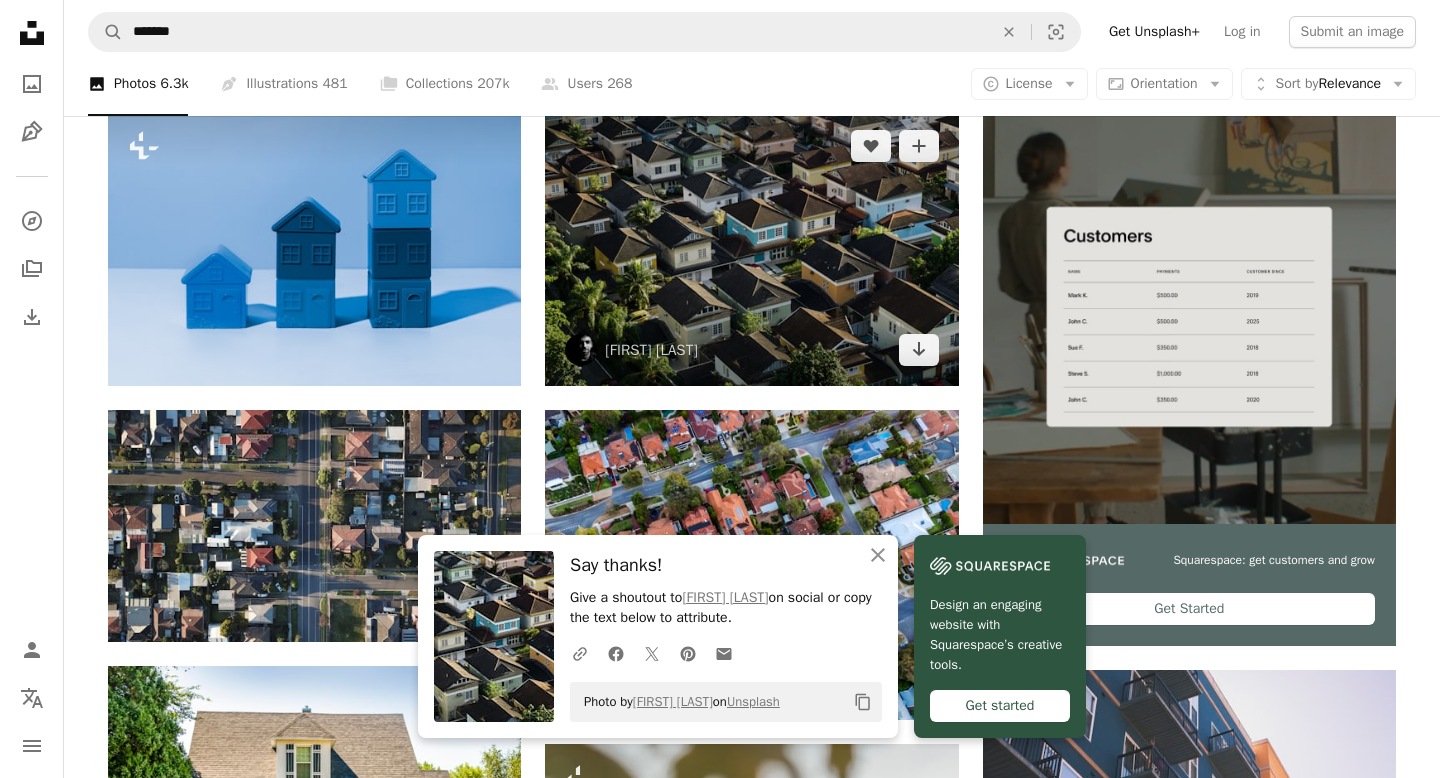 click at bounding box center (751, 247) 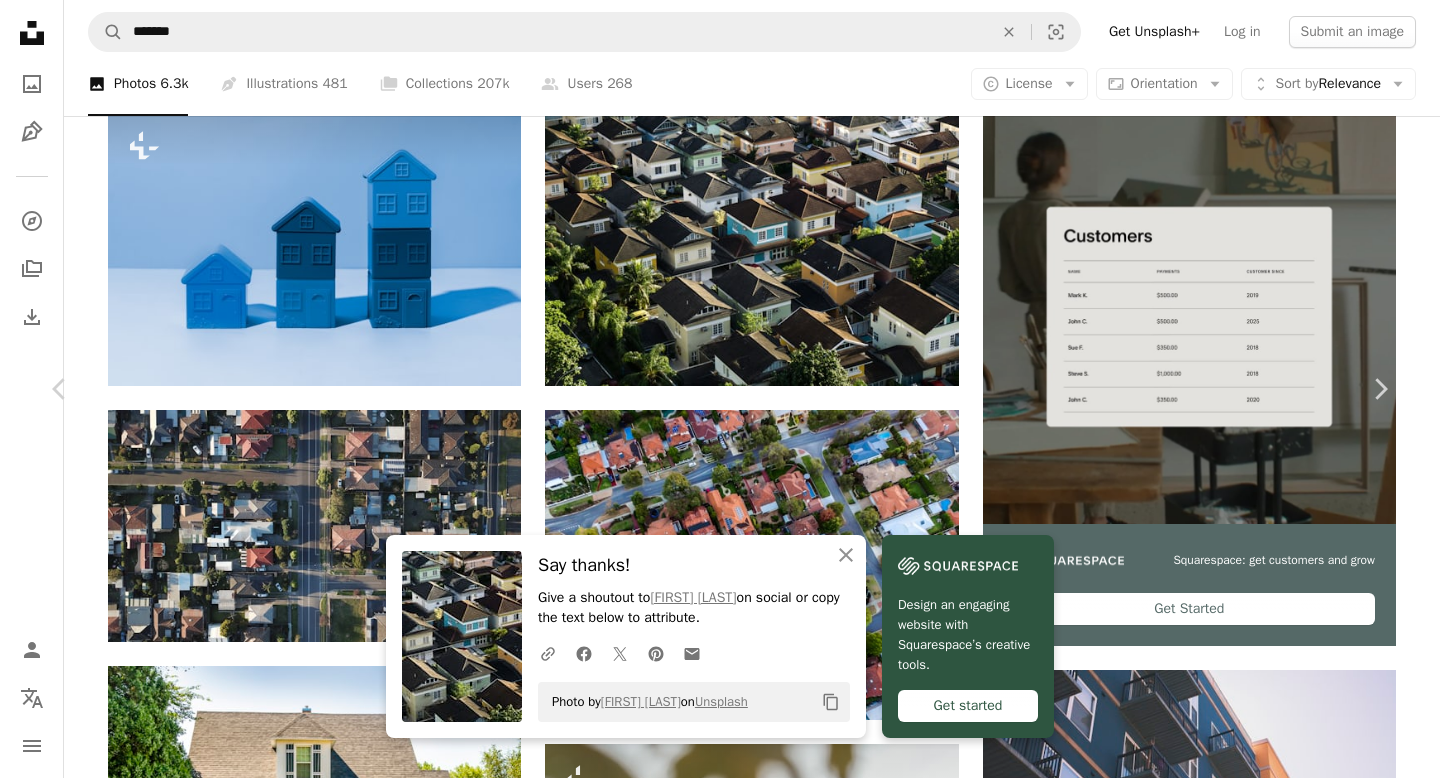 scroll, scrollTop: 0, scrollLeft: 0, axis: both 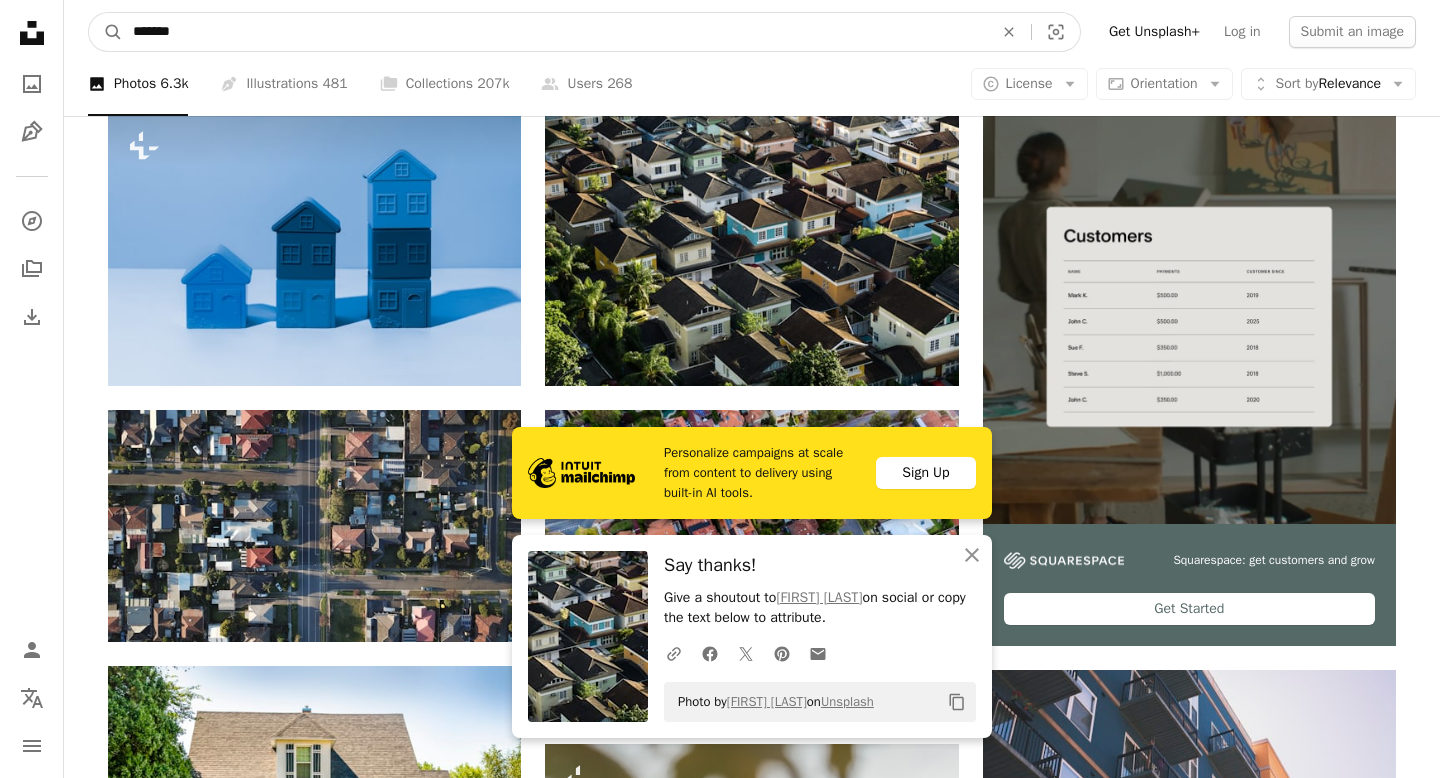 click on "*******" at bounding box center [555, 32] 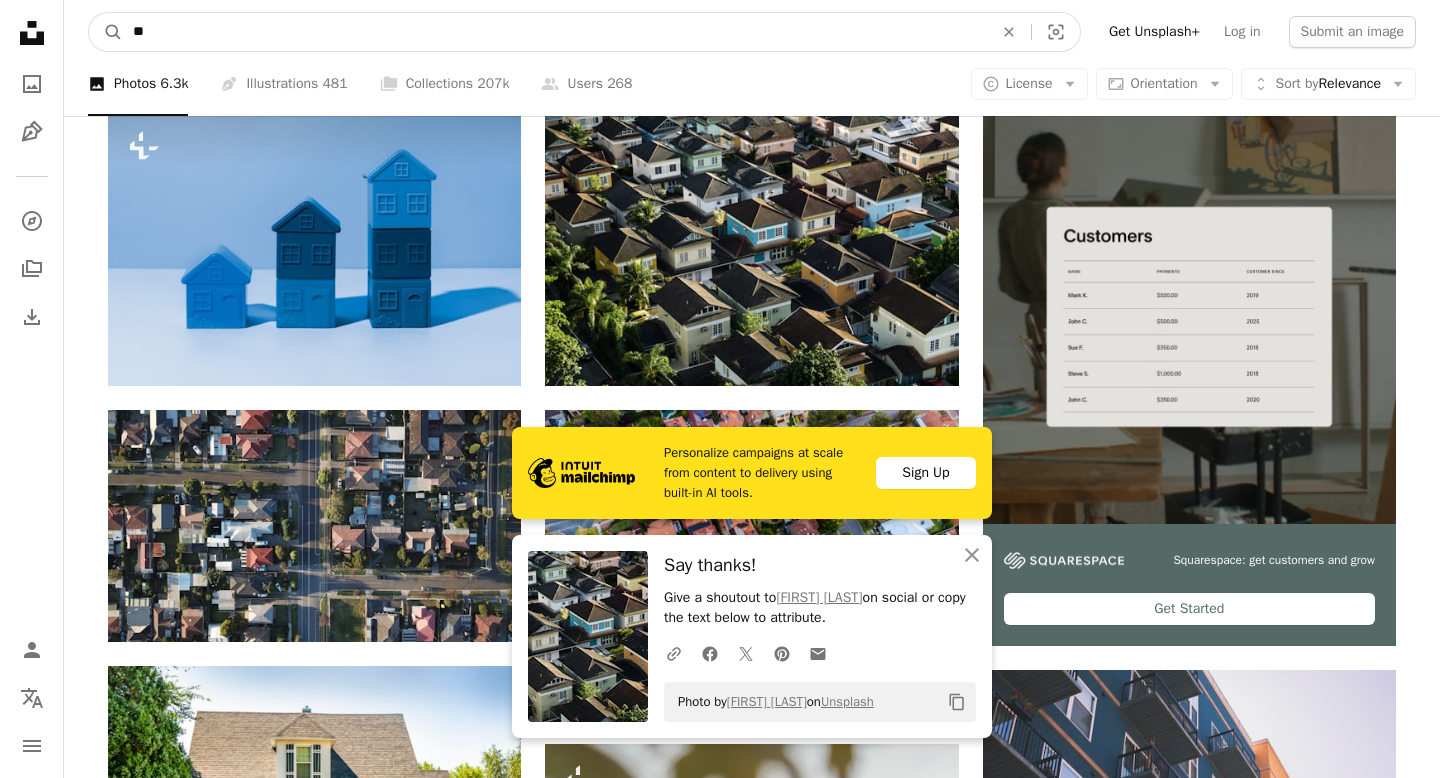 type on "*" 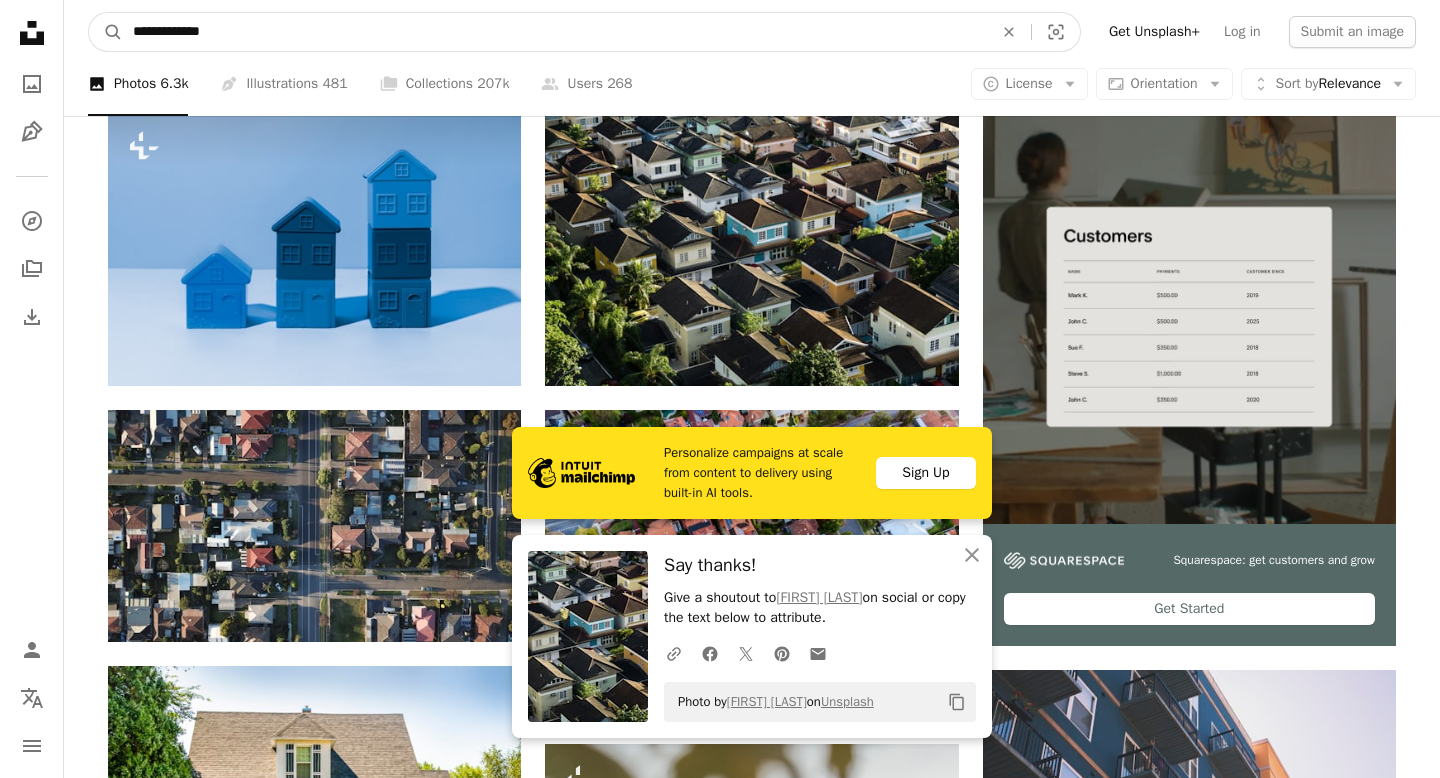 type on "**********" 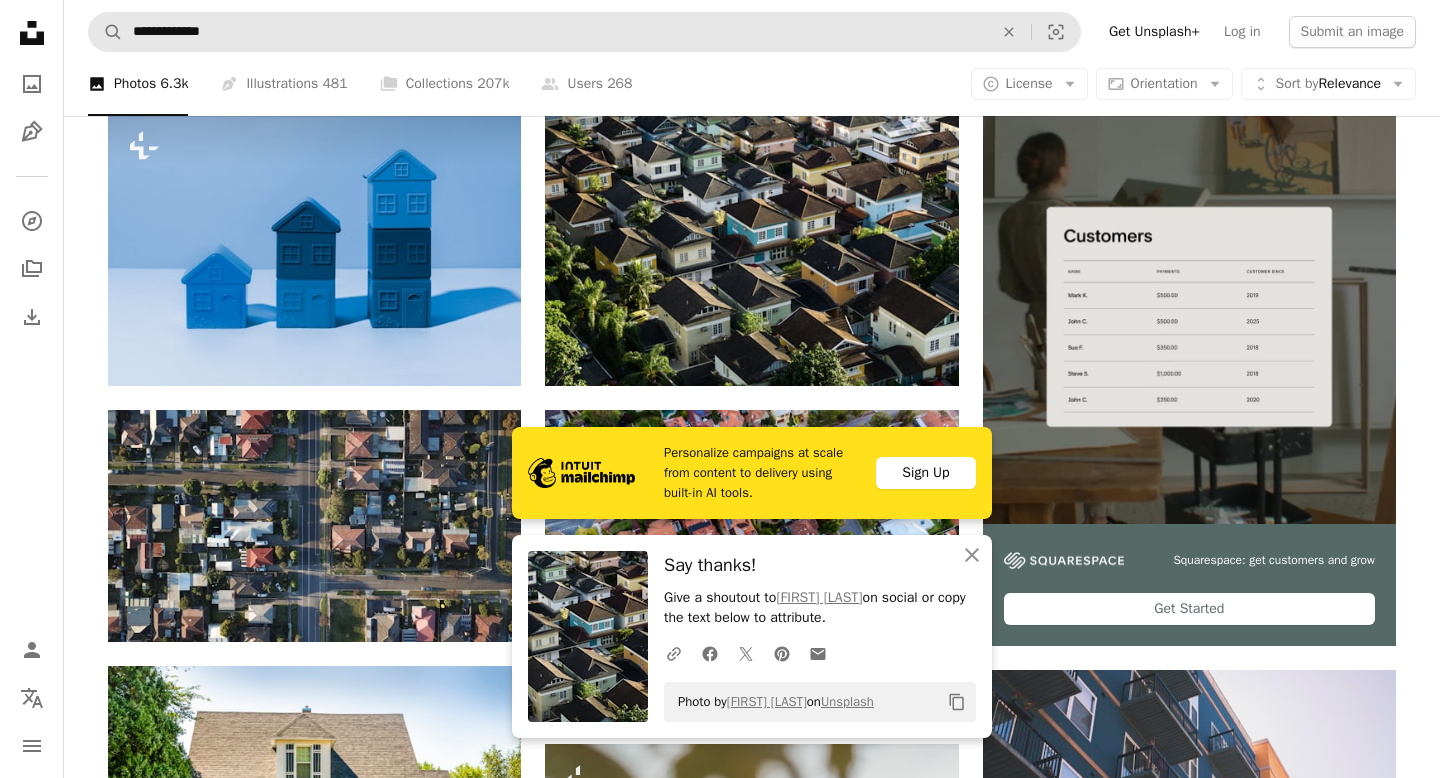 scroll, scrollTop: 0, scrollLeft: 0, axis: both 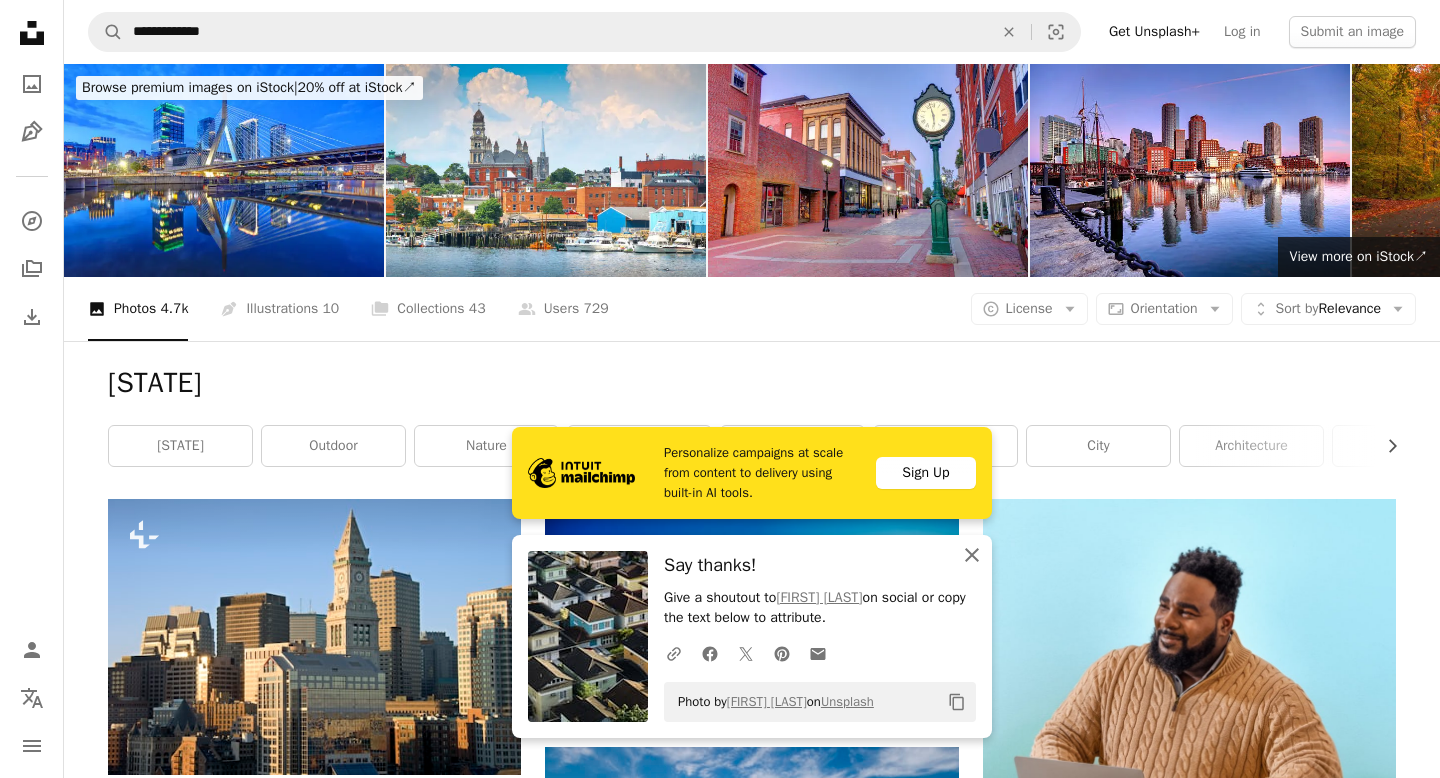 click 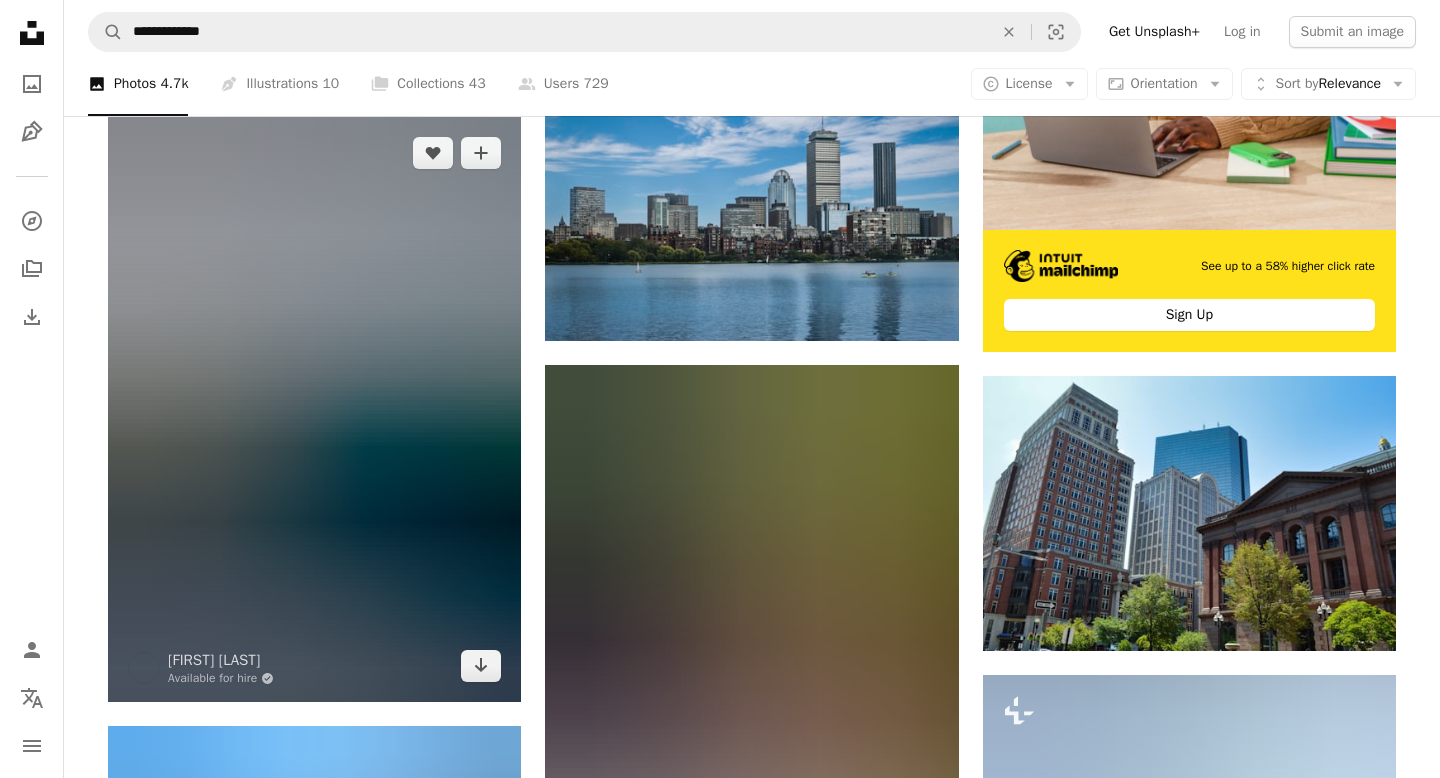 scroll, scrollTop: 667, scrollLeft: 0, axis: vertical 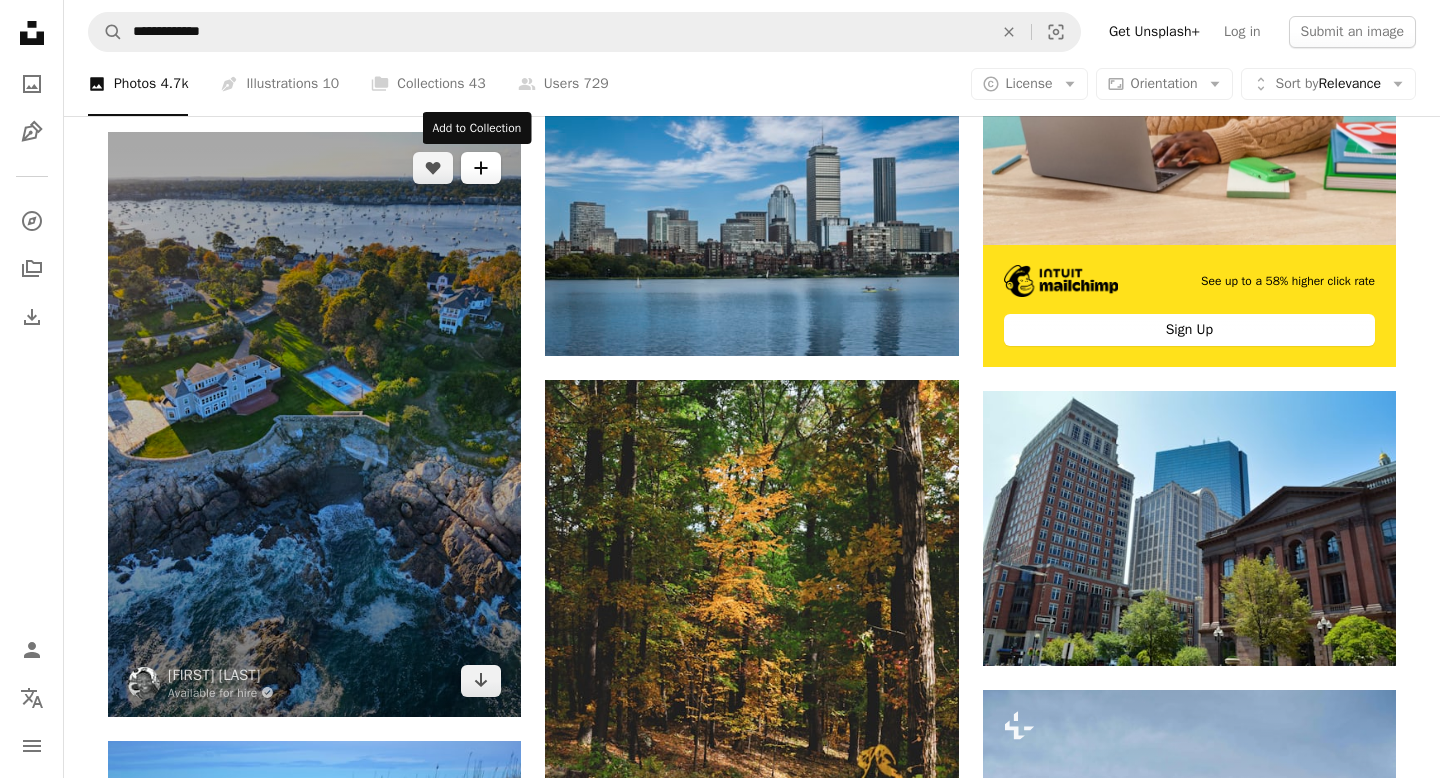 click on "A plus sign" at bounding box center (481, 168) 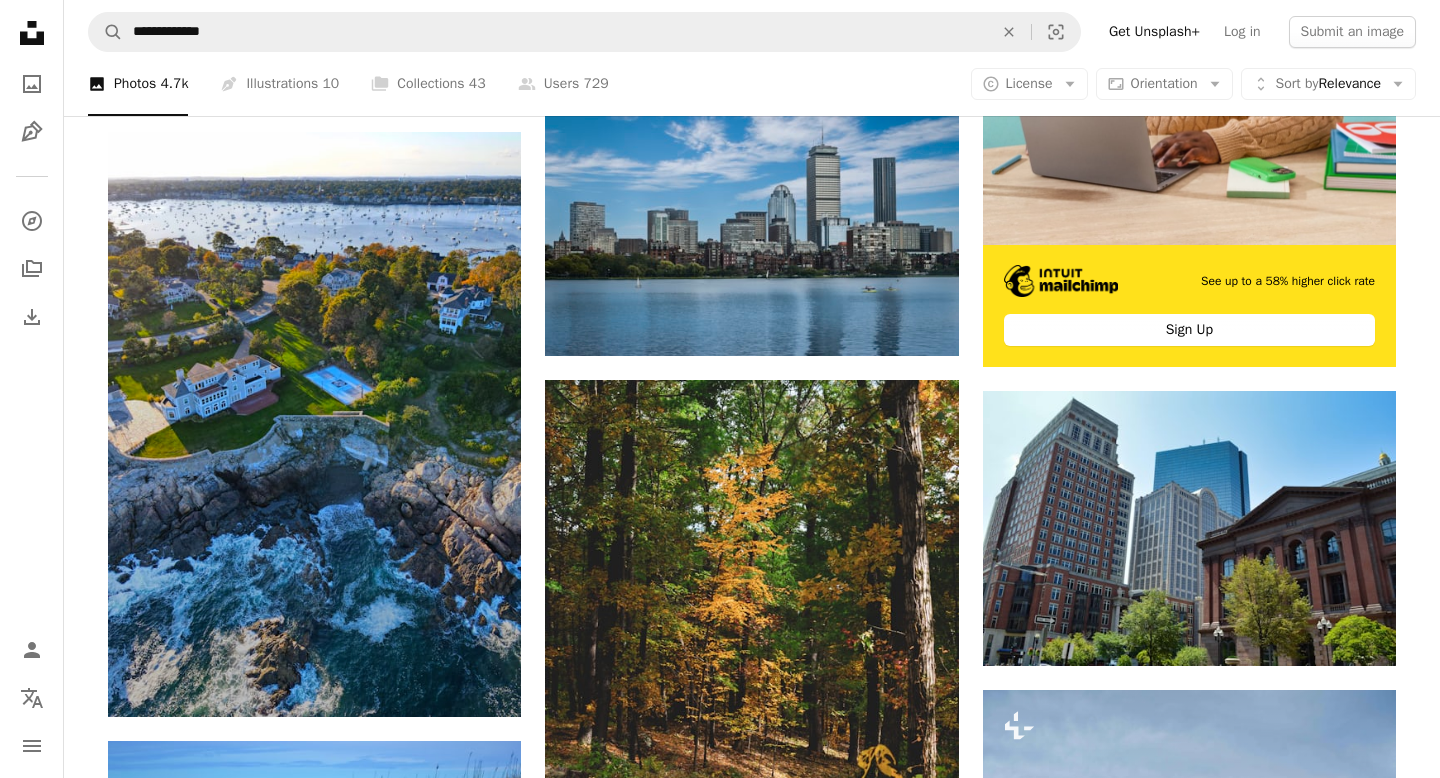 type on "**********" 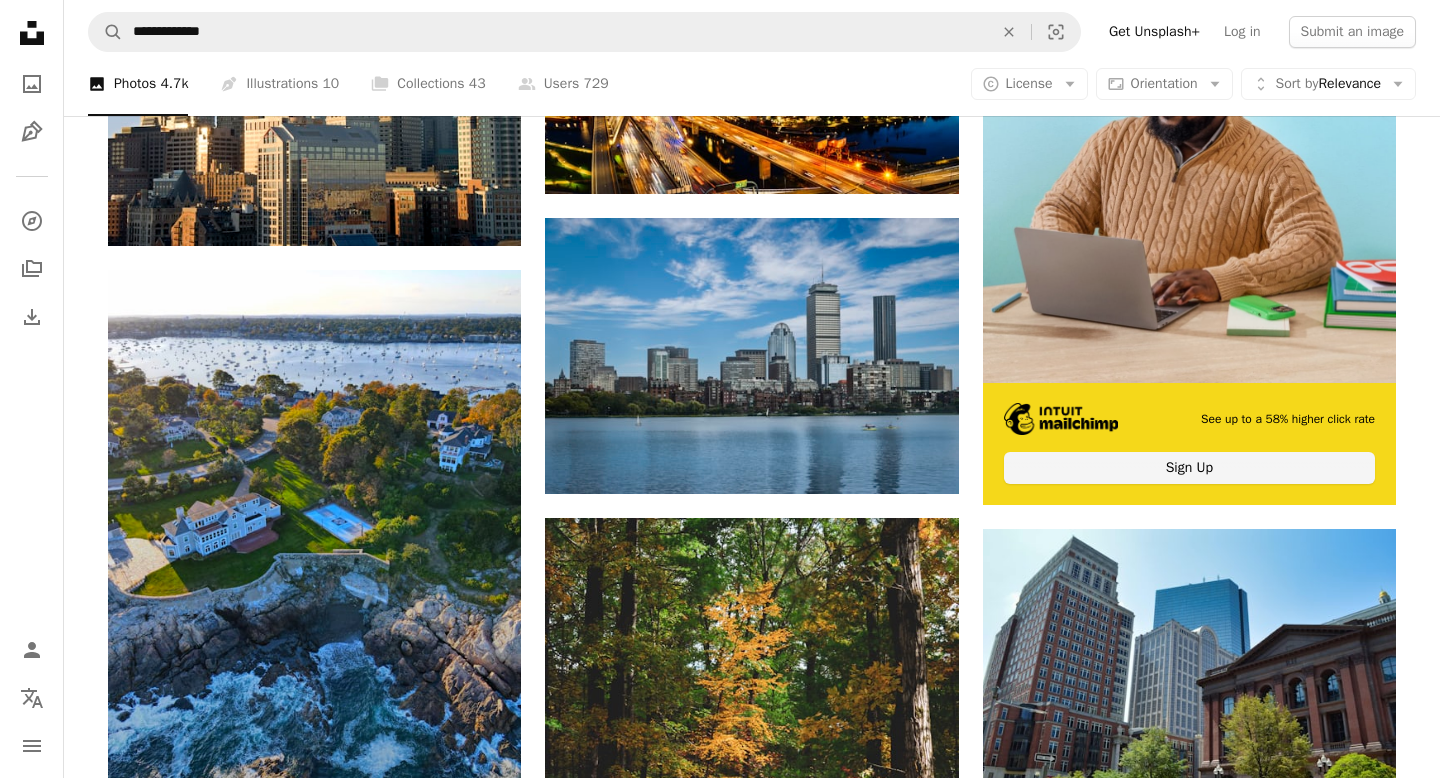 scroll, scrollTop: 357, scrollLeft: 0, axis: vertical 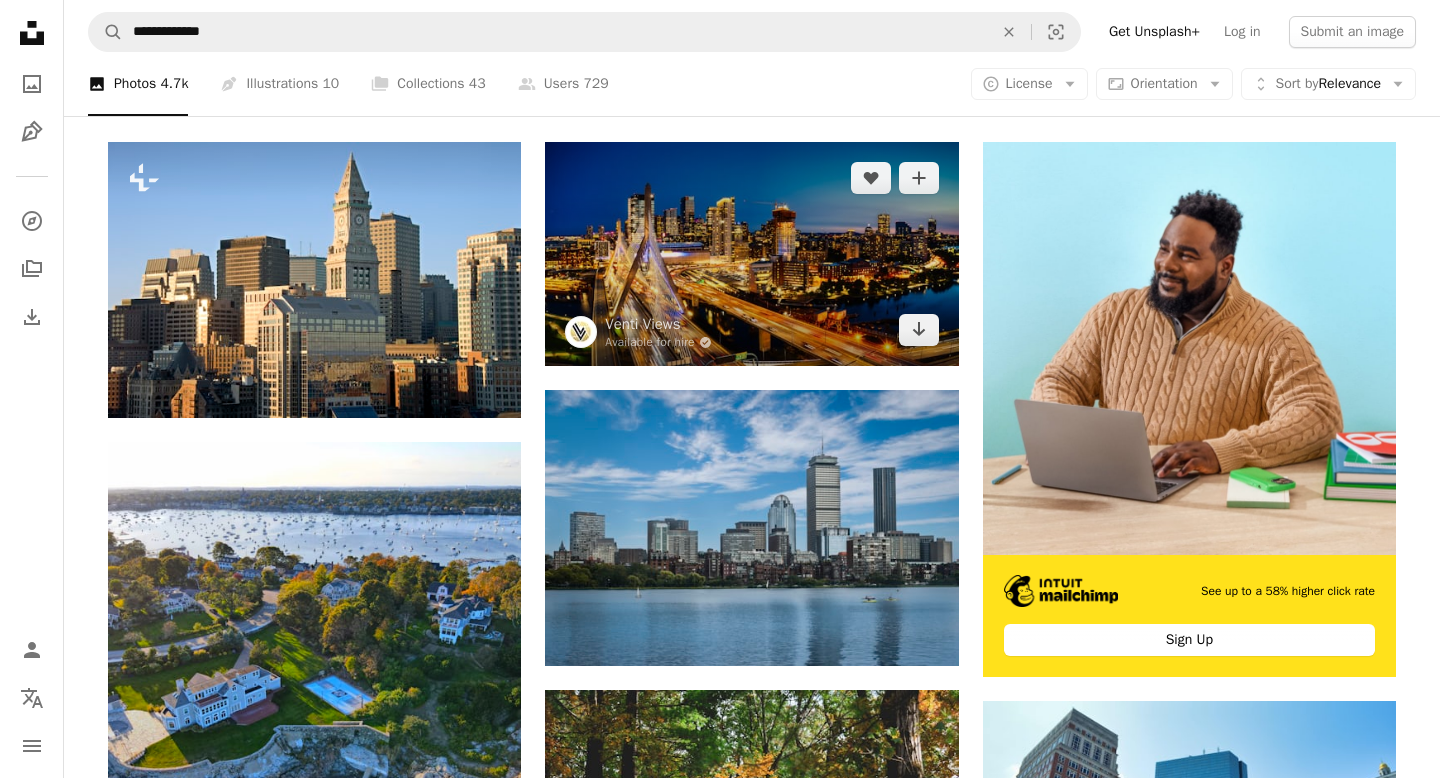 click at bounding box center (751, 254) 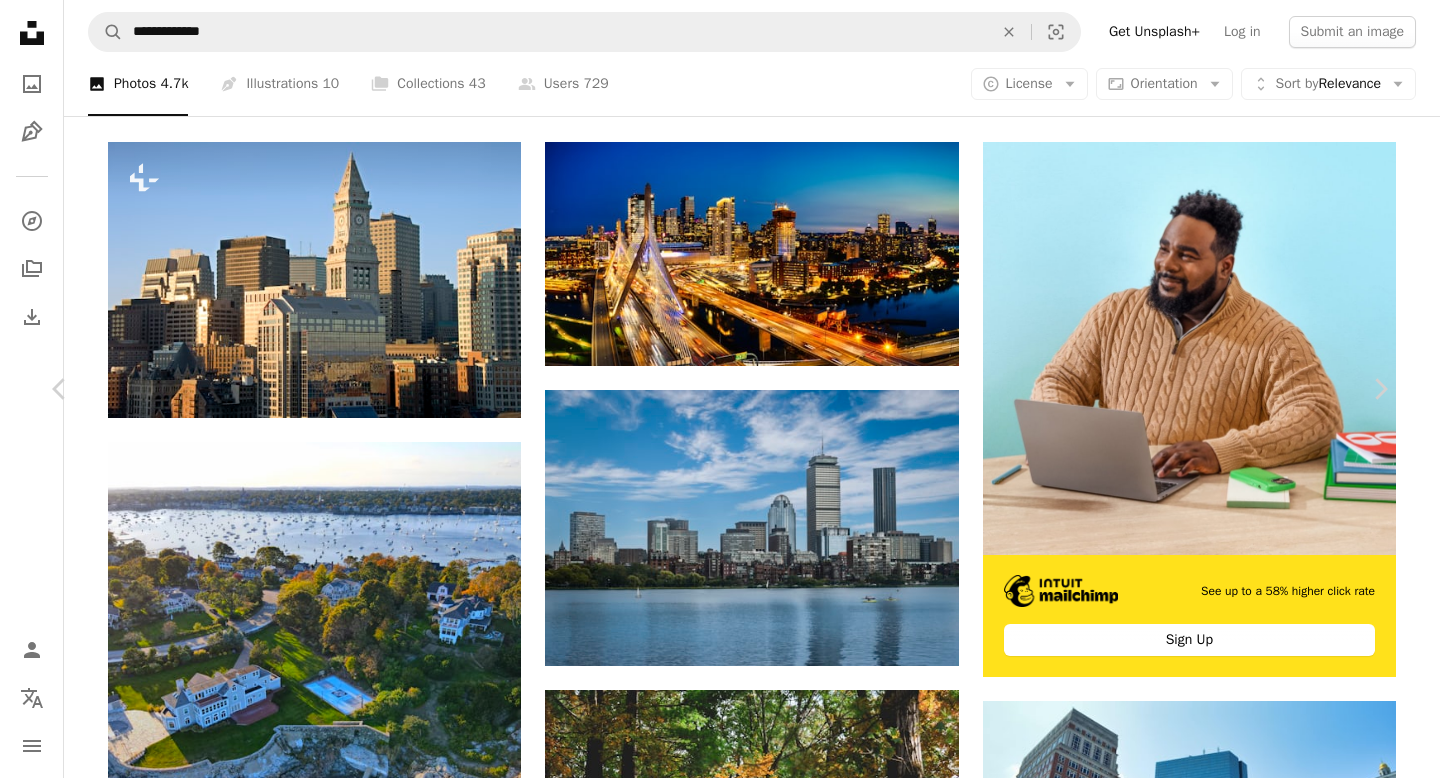 scroll, scrollTop: 0, scrollLeft: 0, axis: both 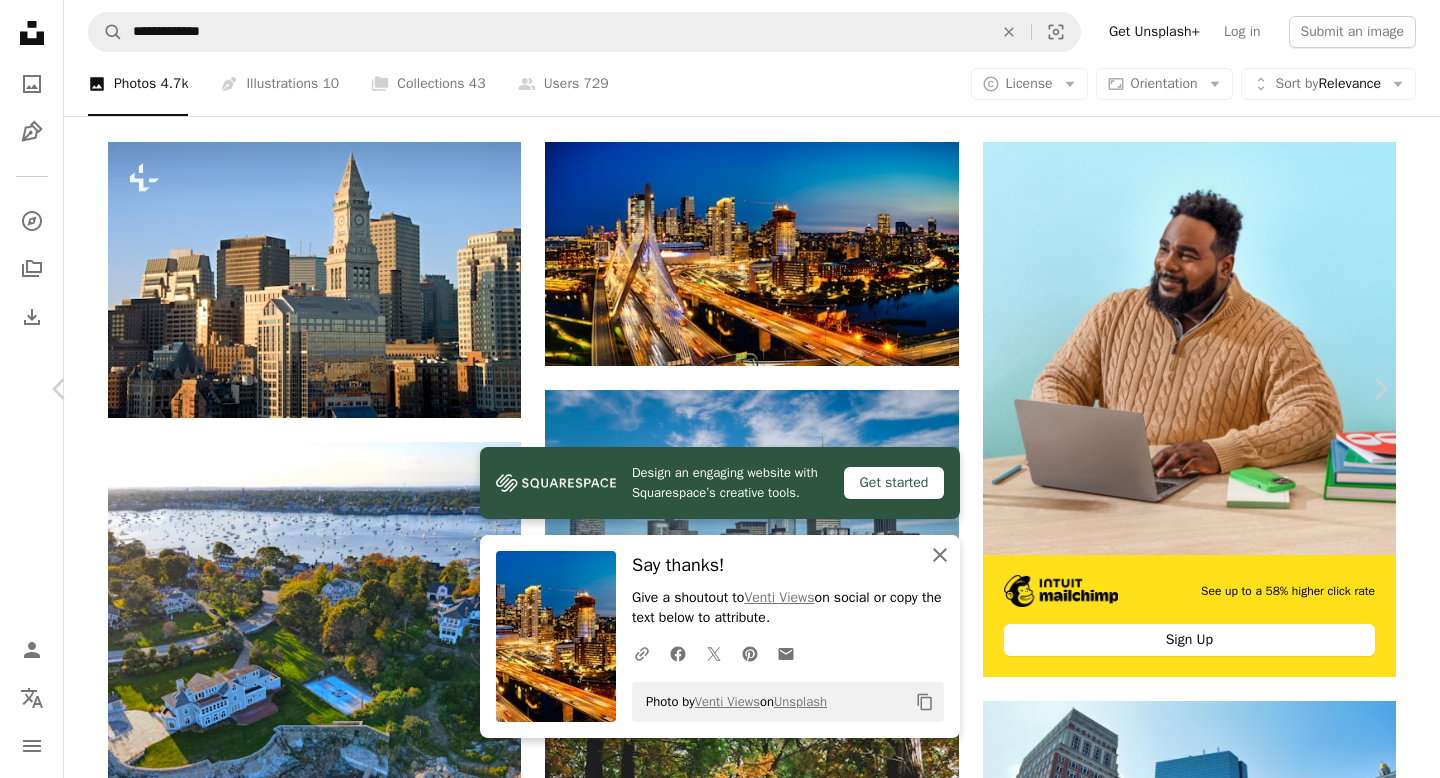 click on "An X shape" 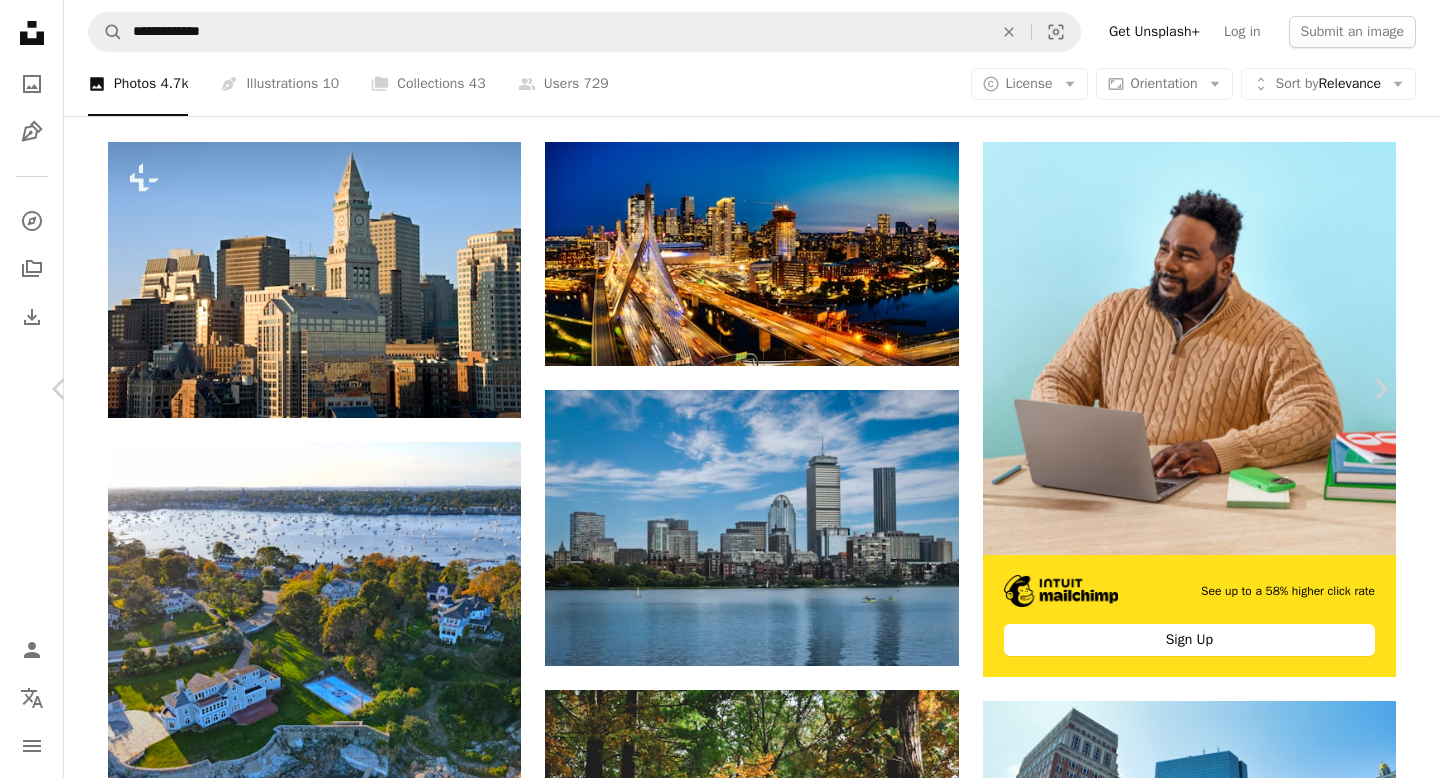 scroll, scrollTop: 443, scrollLeft: 0, axis: vertical 